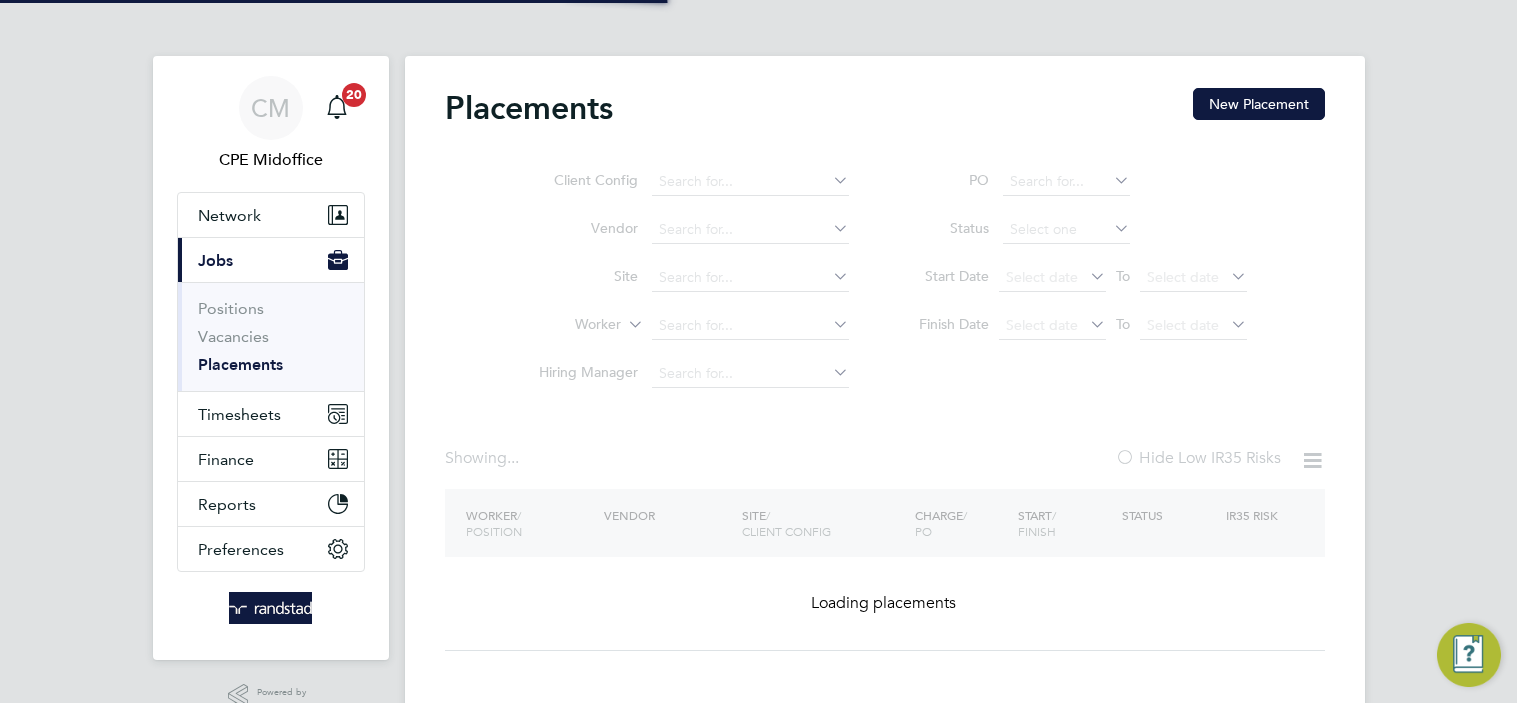 scroll, scrollTop: 0, scrollLeft: 0, axis: both 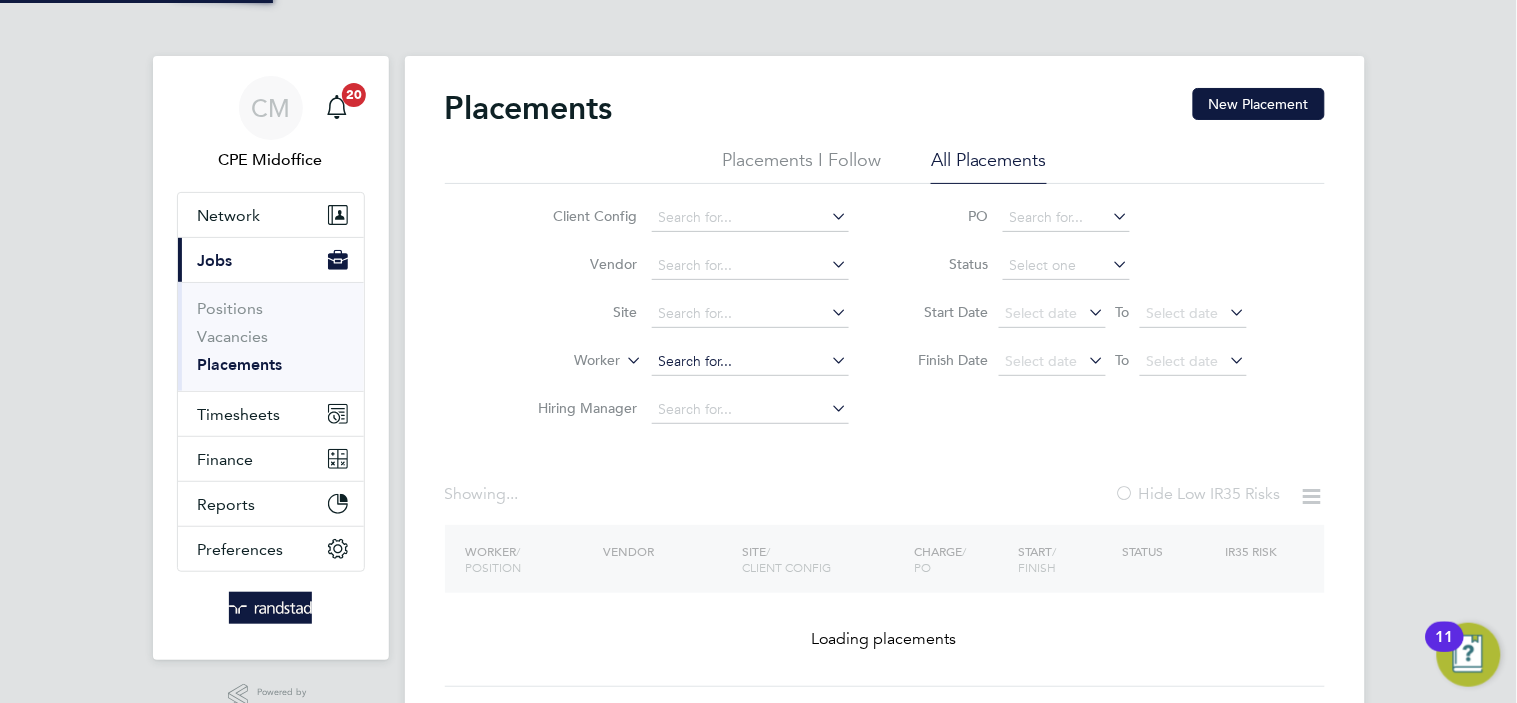 click 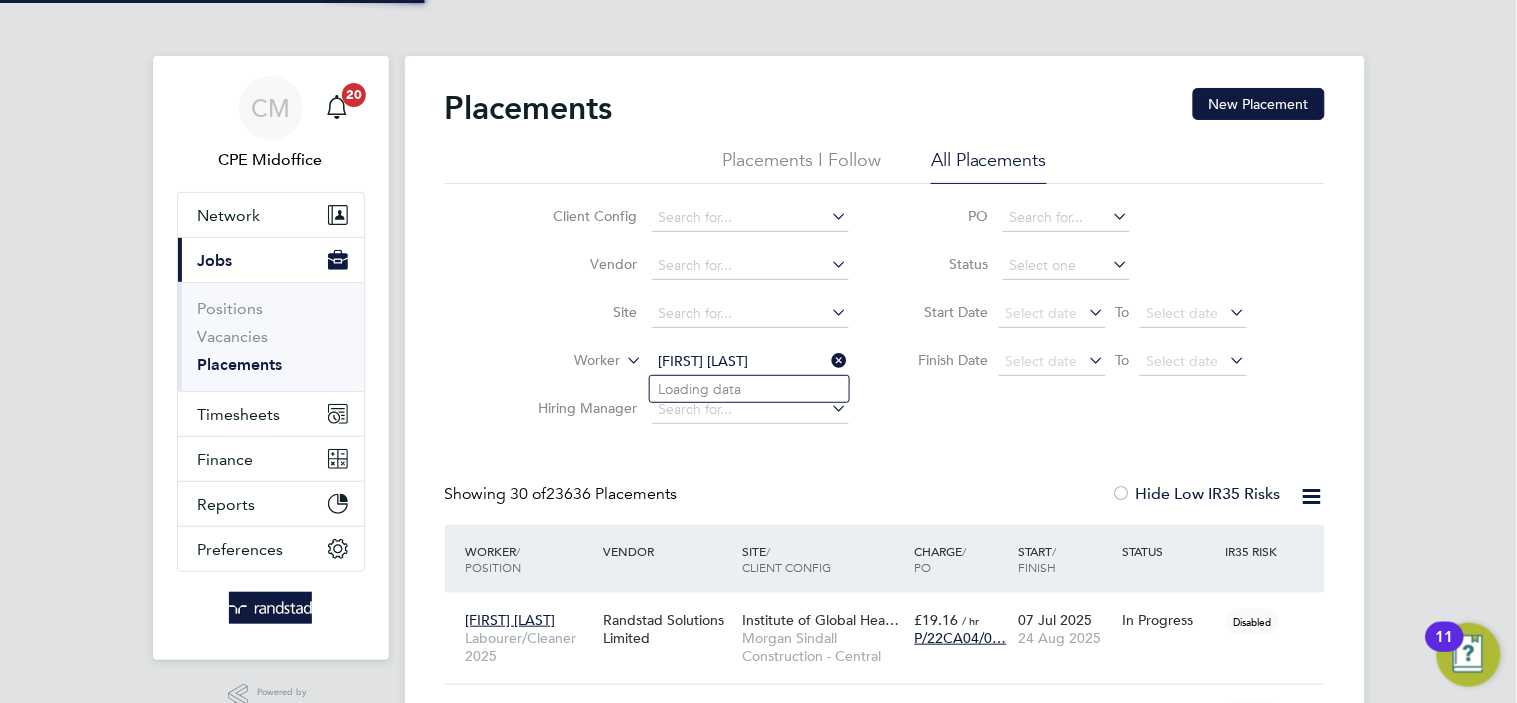 scroll, scrollTop: 10, scrollLeft: 10, axis: both 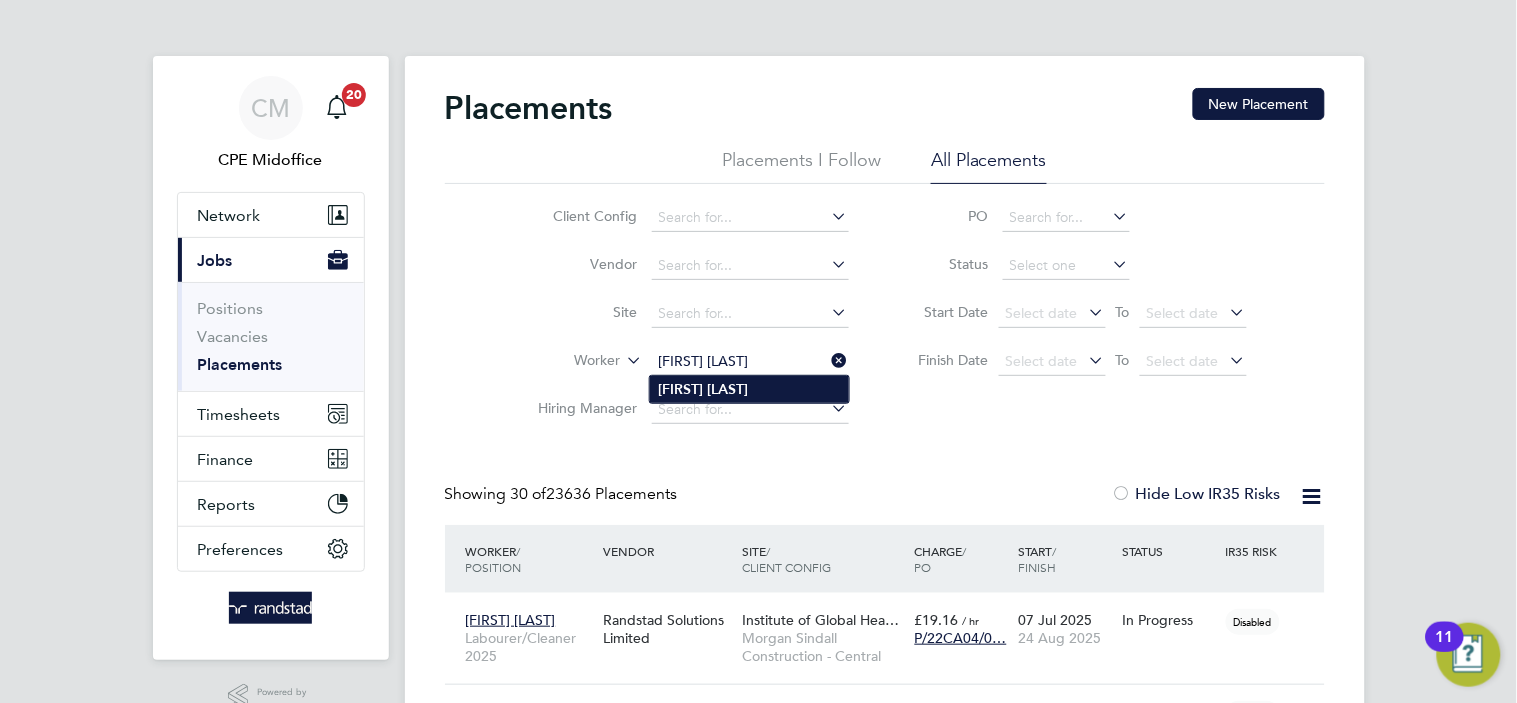 type on "[FIRST] [LAST]" 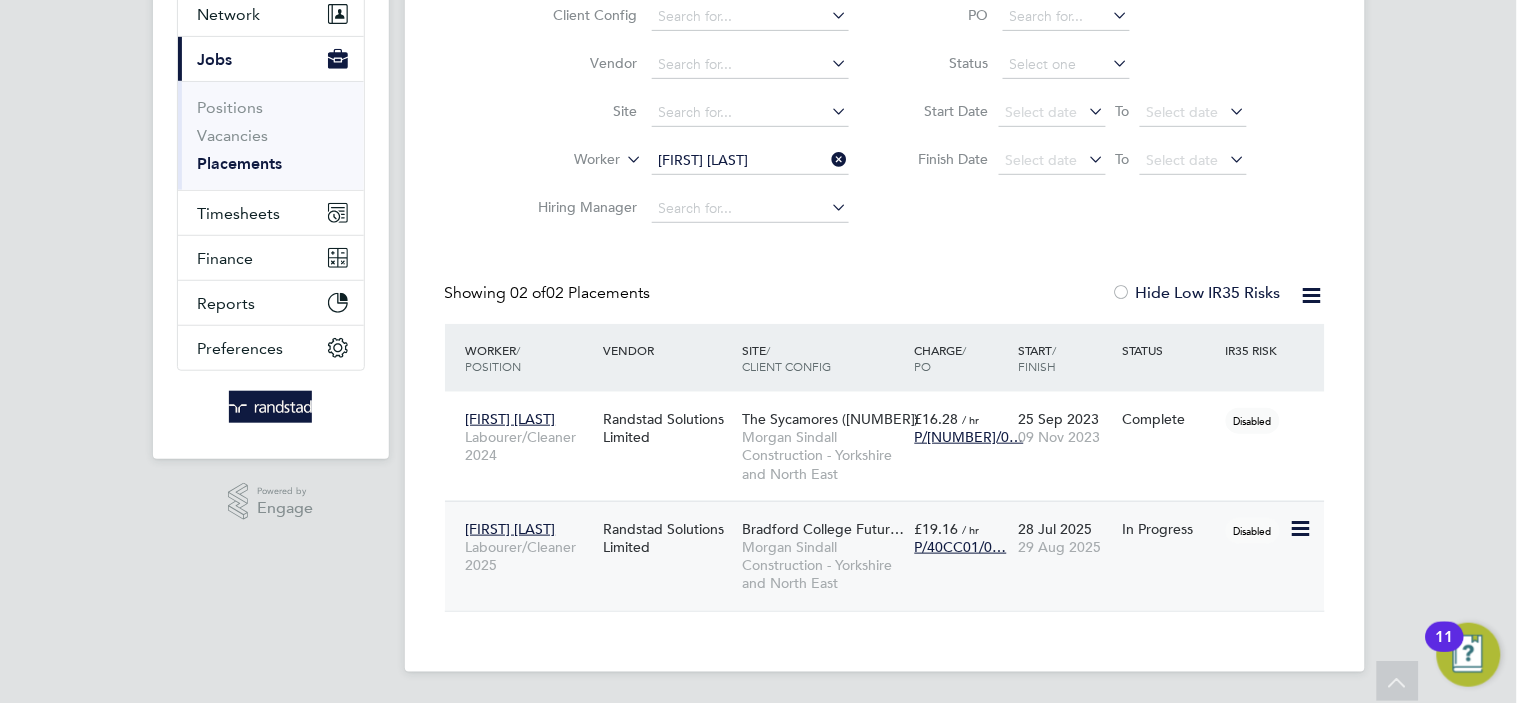 click on "Randstad Solutions Limited" 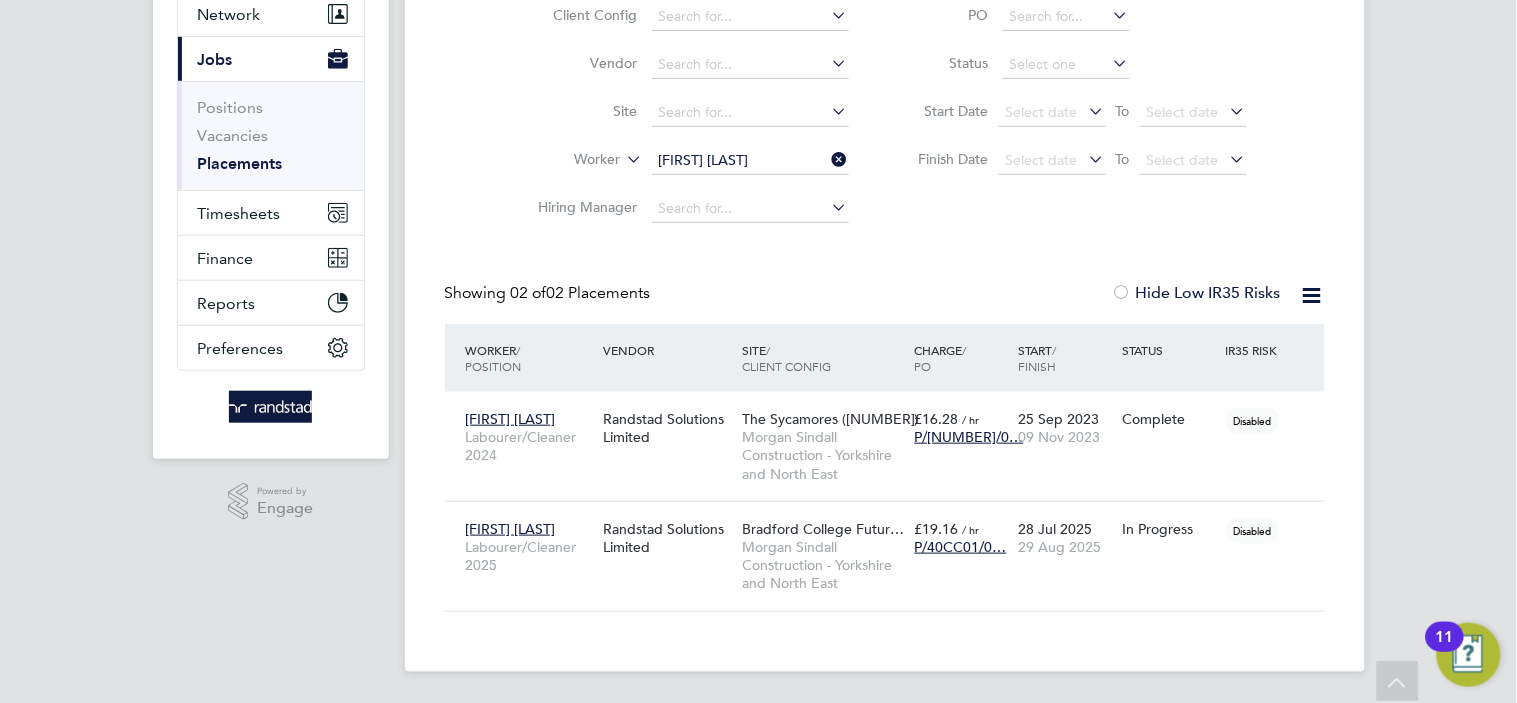 click on "Client Config   Vendor     Site     Worker   Martin Geldard   Hiring Manager" 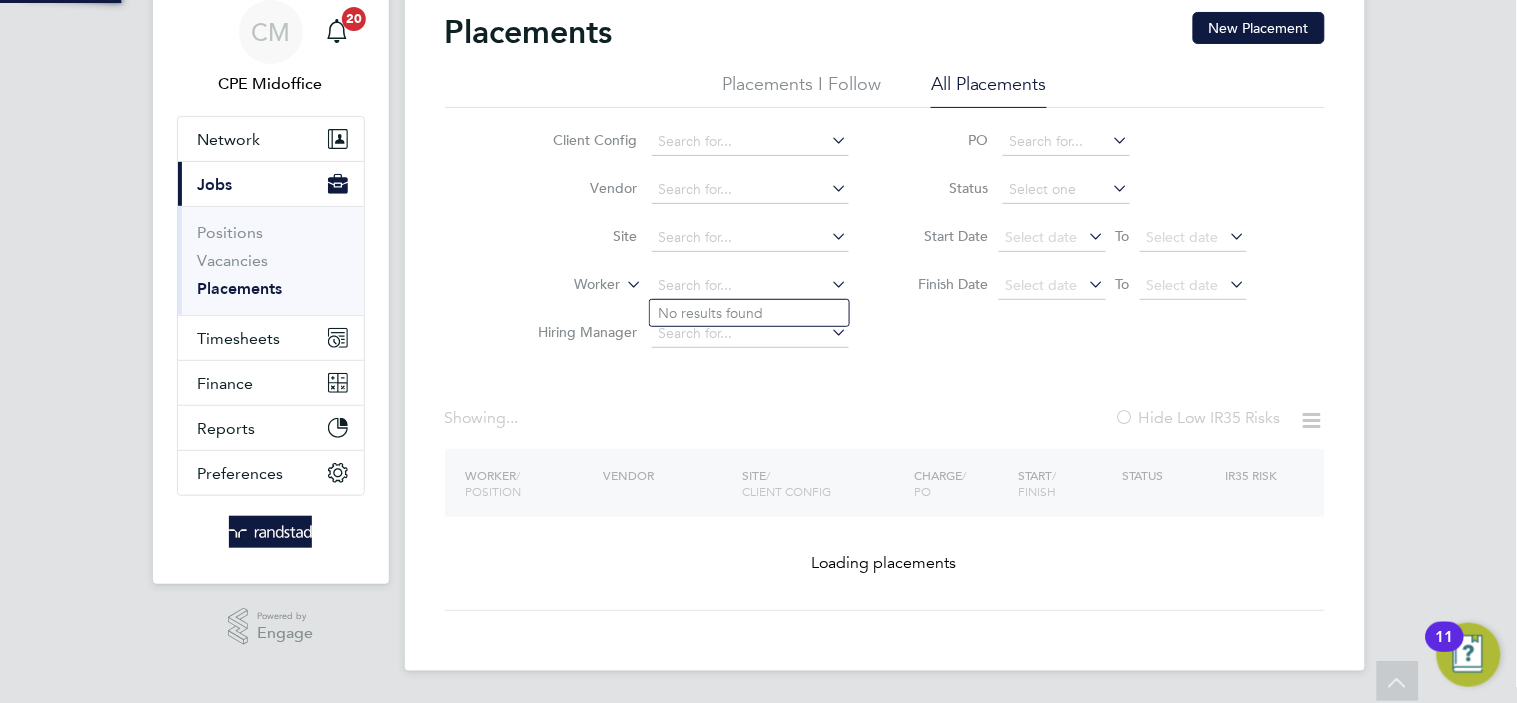 scroll, scrollTop: 0, scrollLeft: 0, axis: both 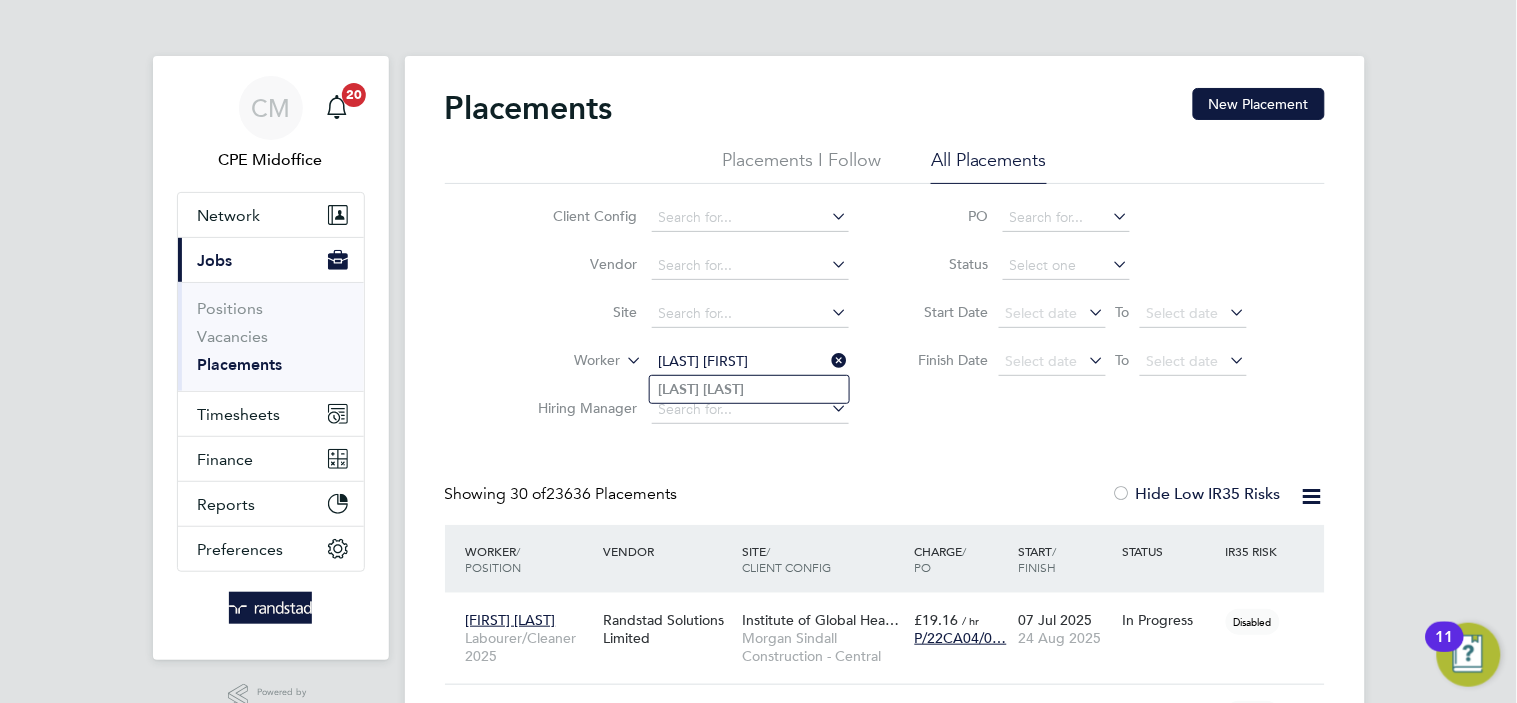 type on "Rijkaard Manu" 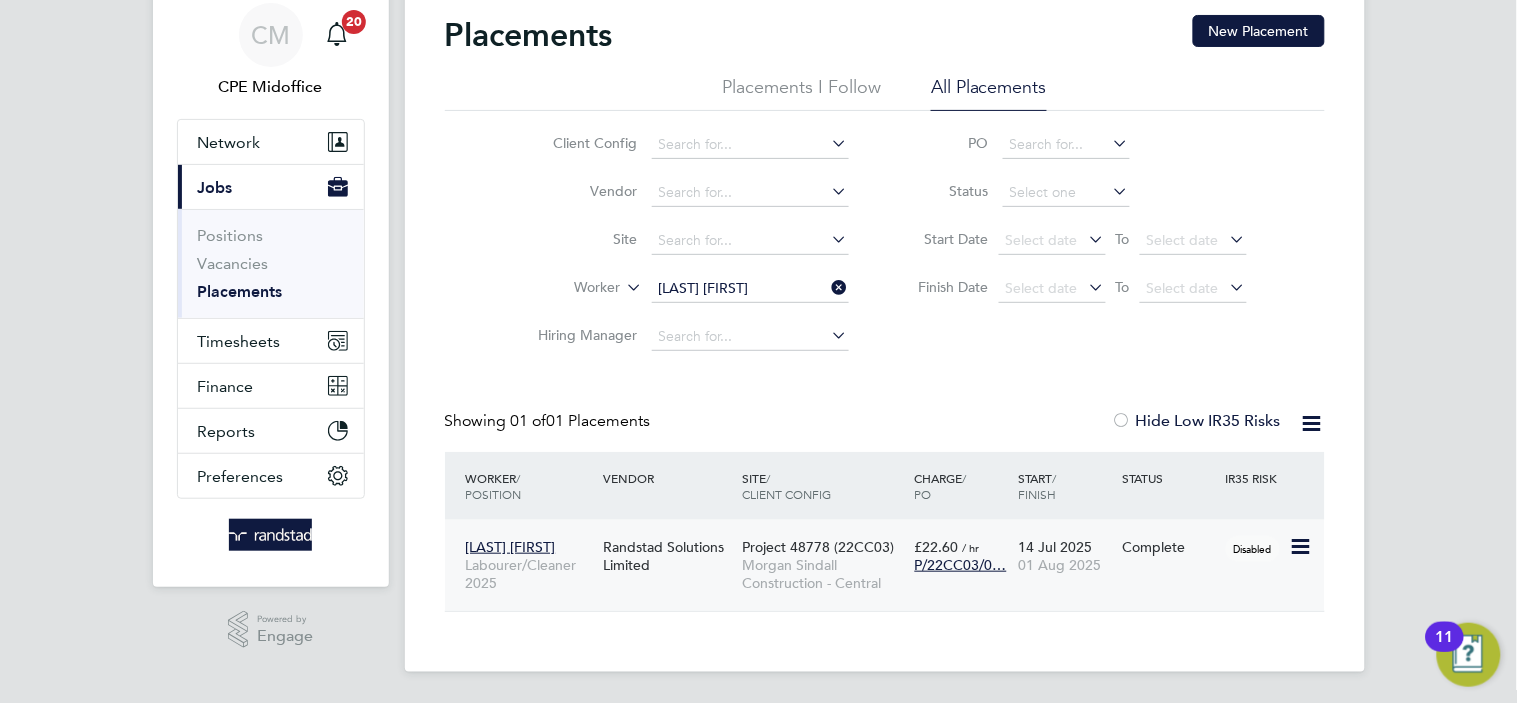 click on "Randstad Solutions Limited" 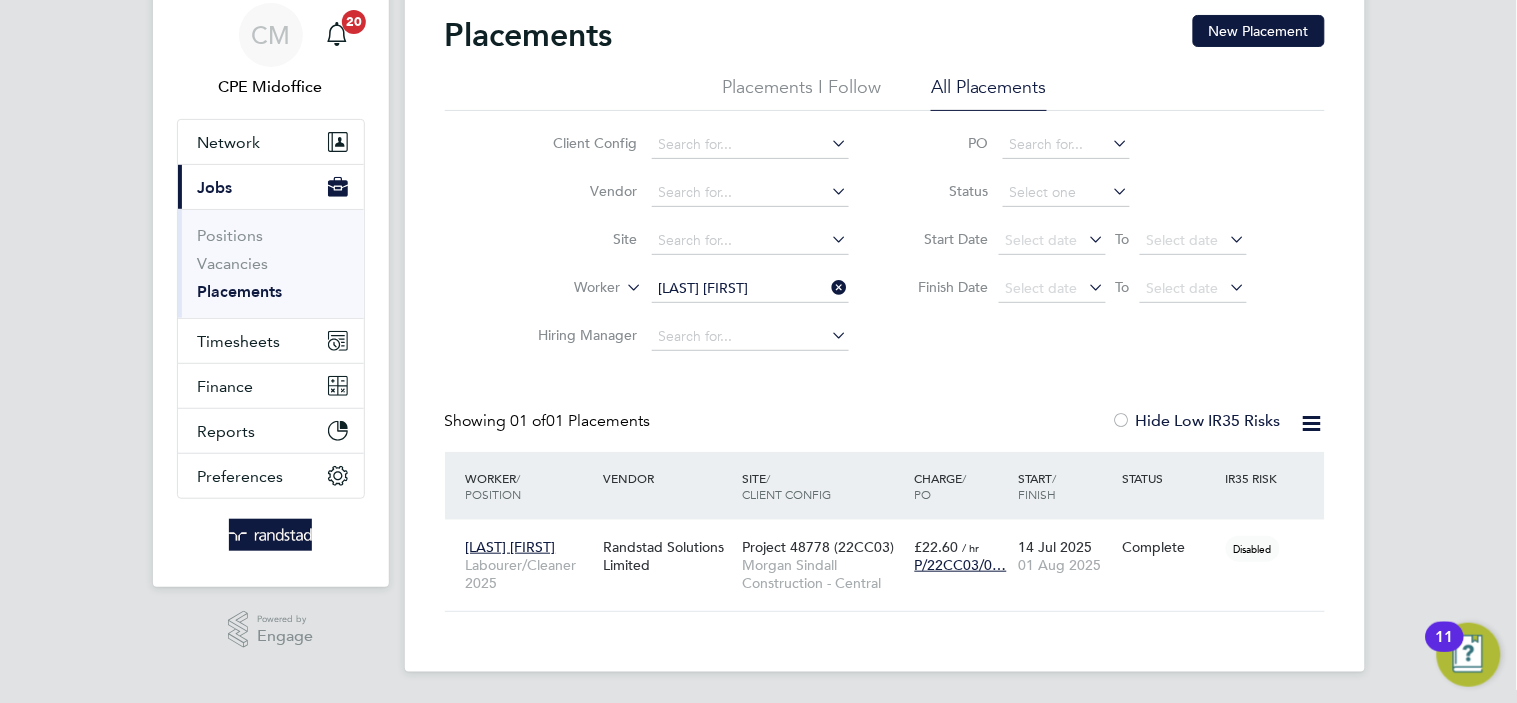 click on "Rijkaard Manu" 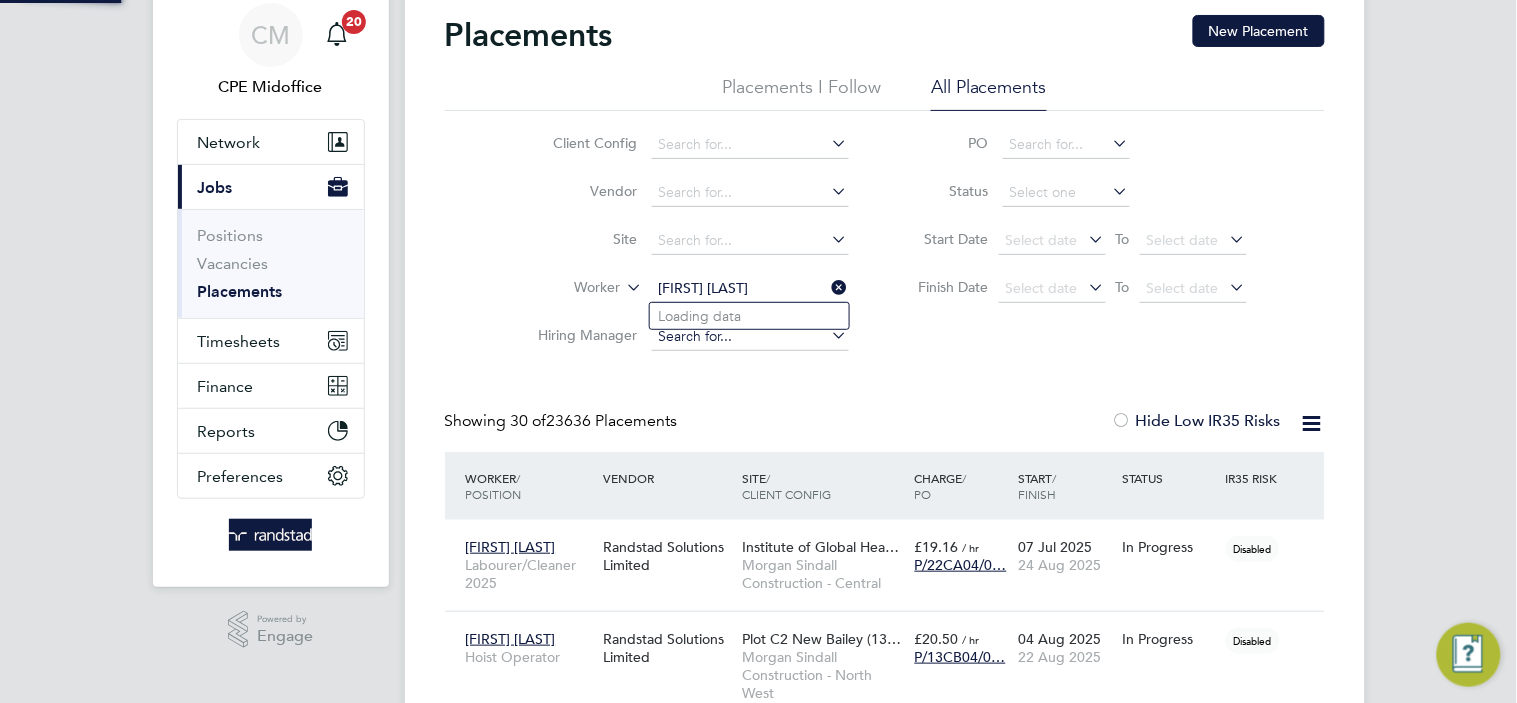 scroll, scrollTop: 10, scrollLeft: 10, axis: both 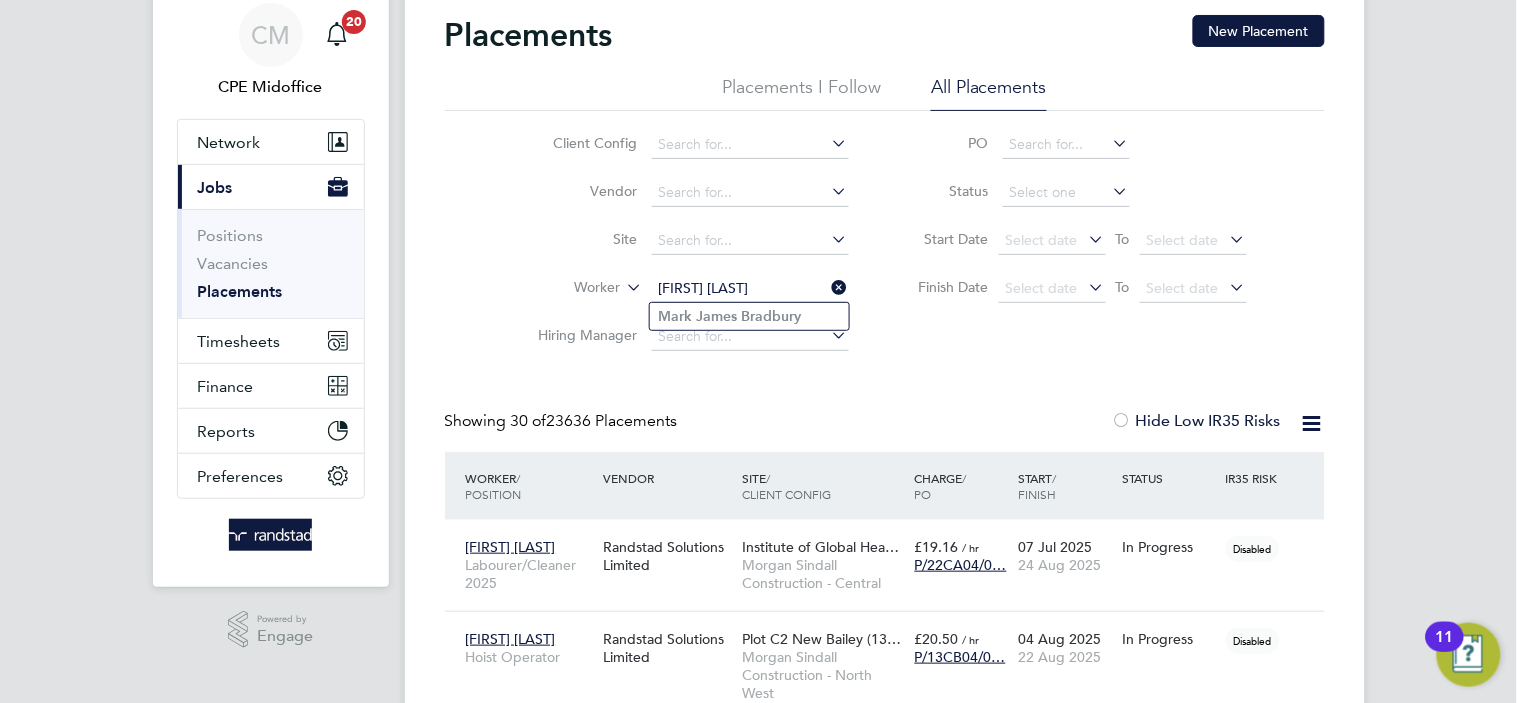 type on "Mark James Bradbury" 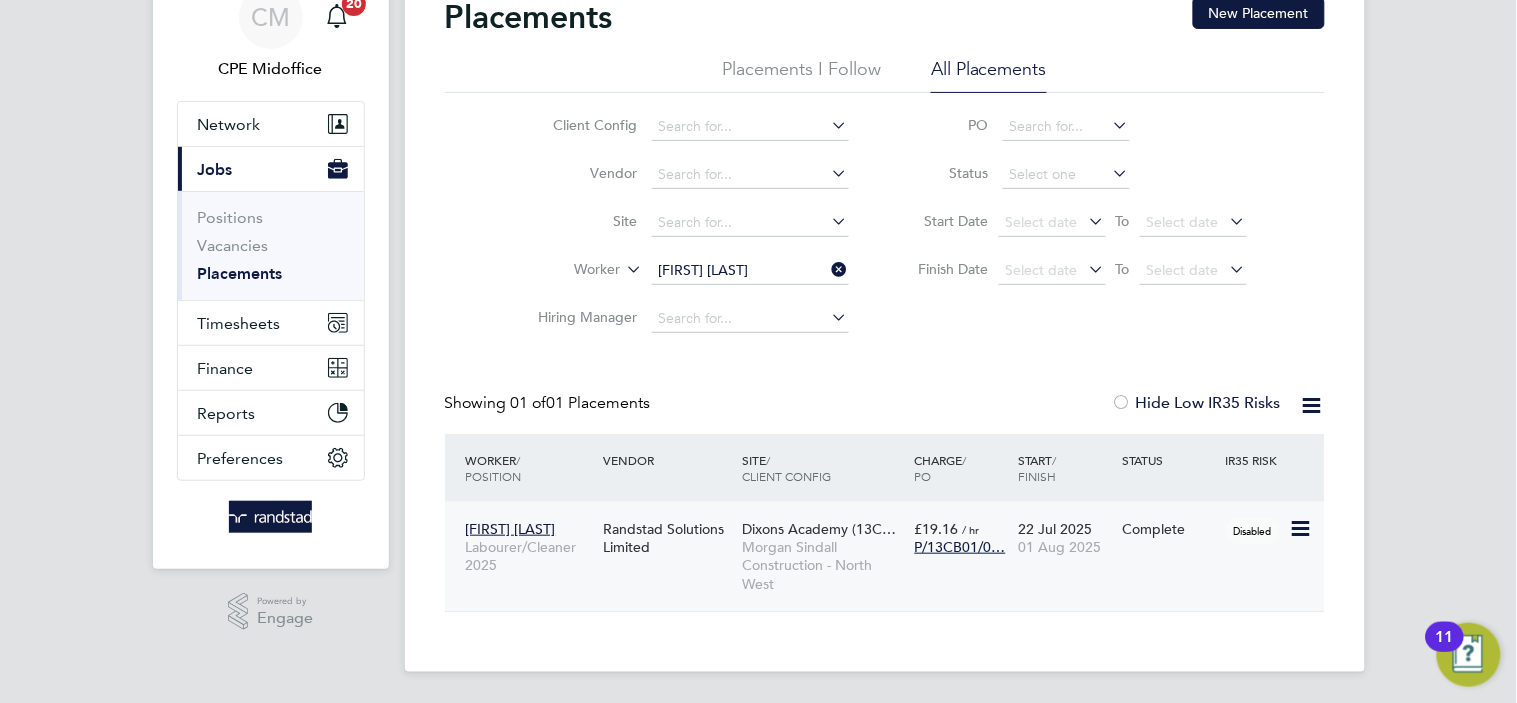 click on "Randstad Solutions Limited" 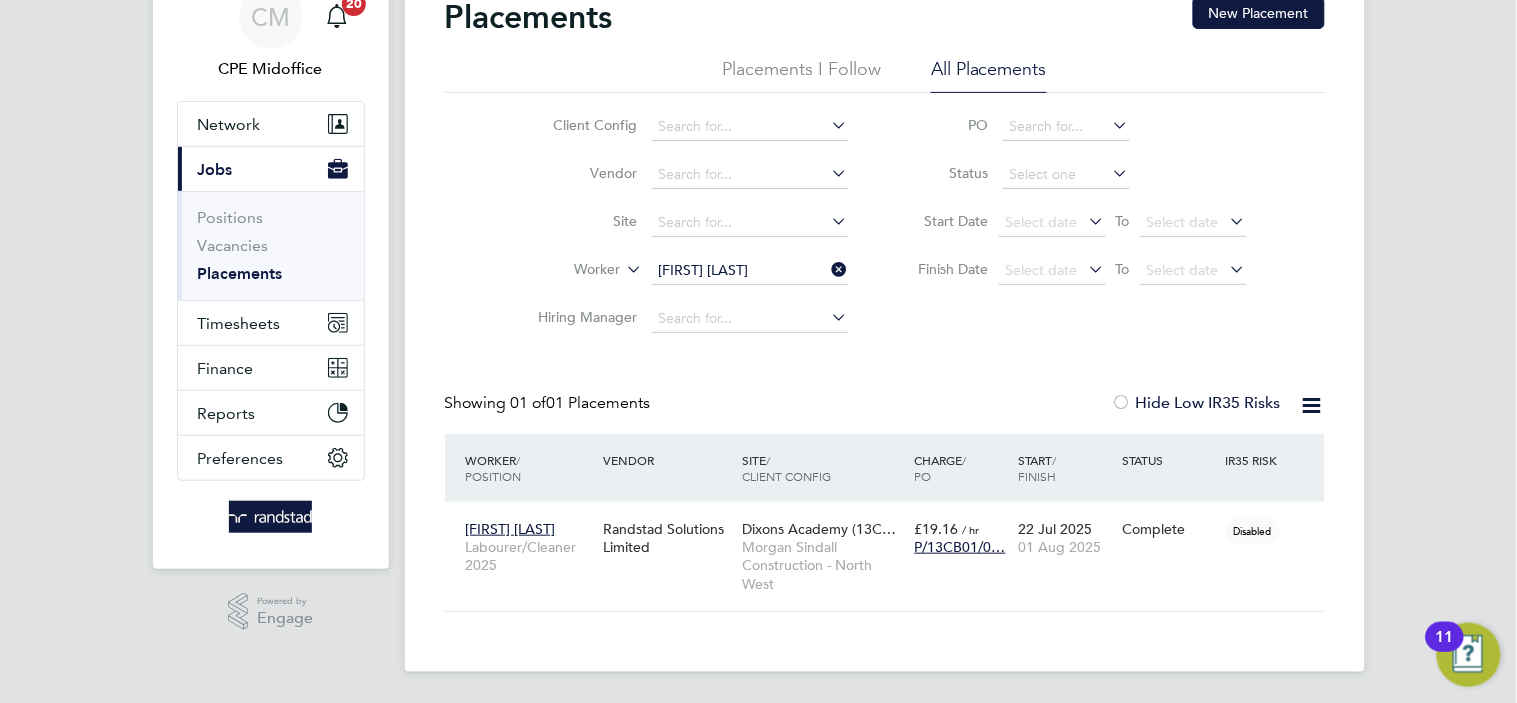 click on "Mark James Bradbury" 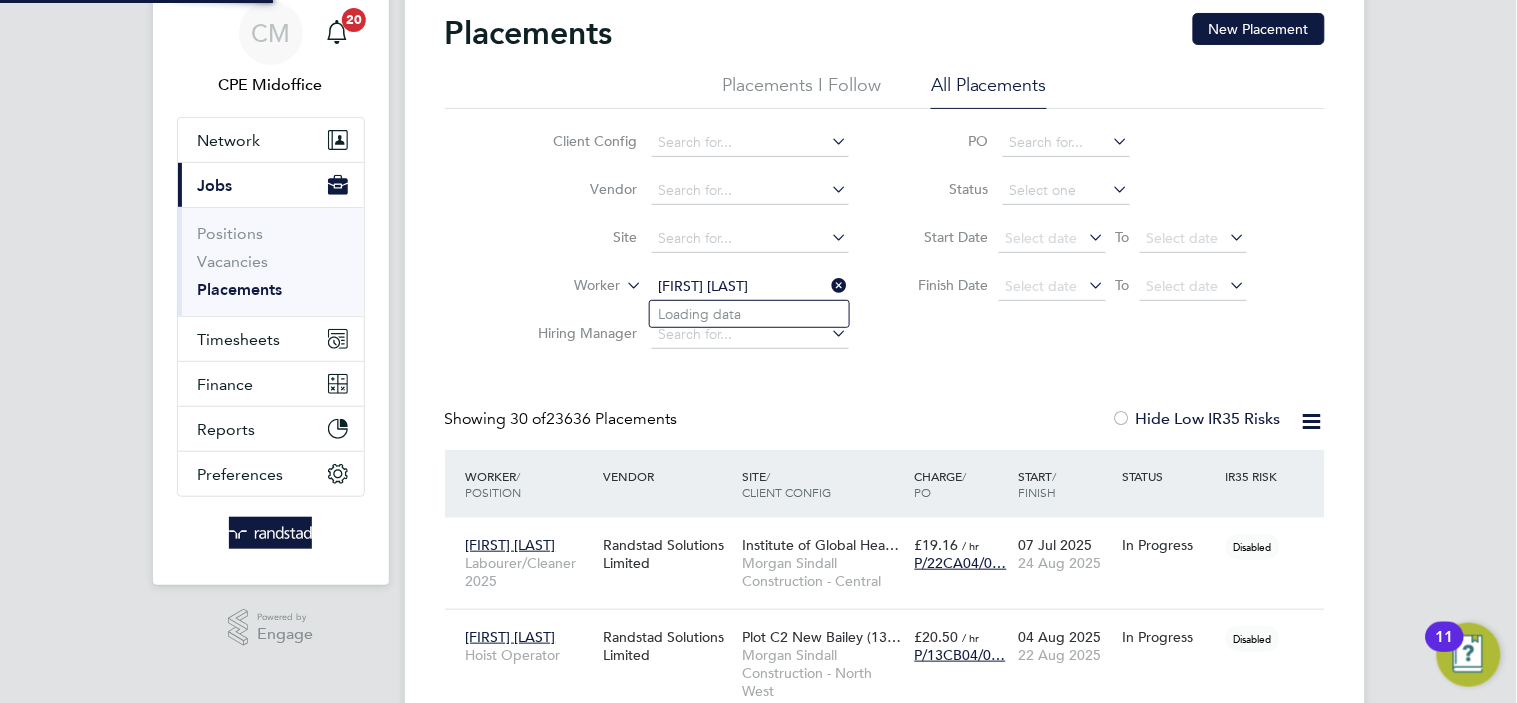 scroll, scrollTop: 91, scrollLeft: 0, axis: vertical 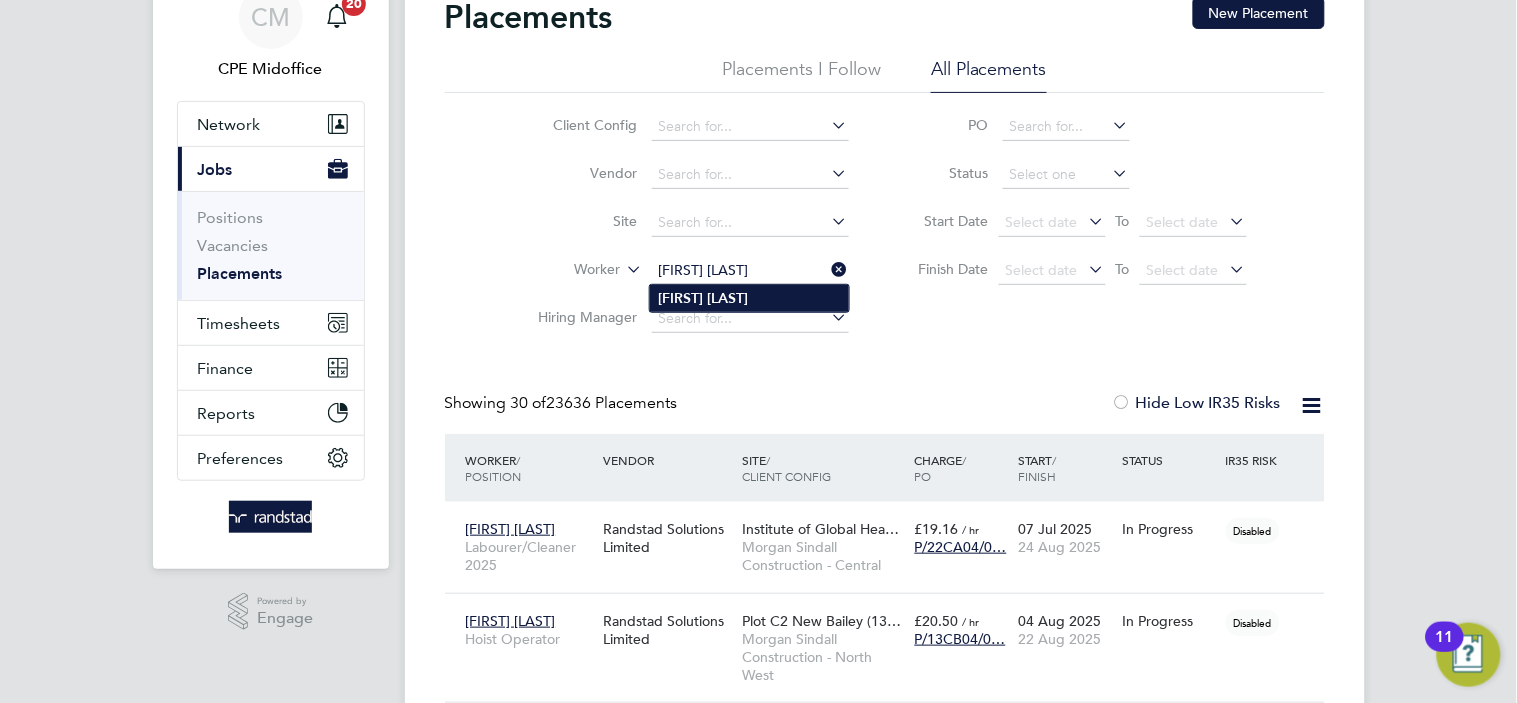 type on "[FIRST] [LAST]" 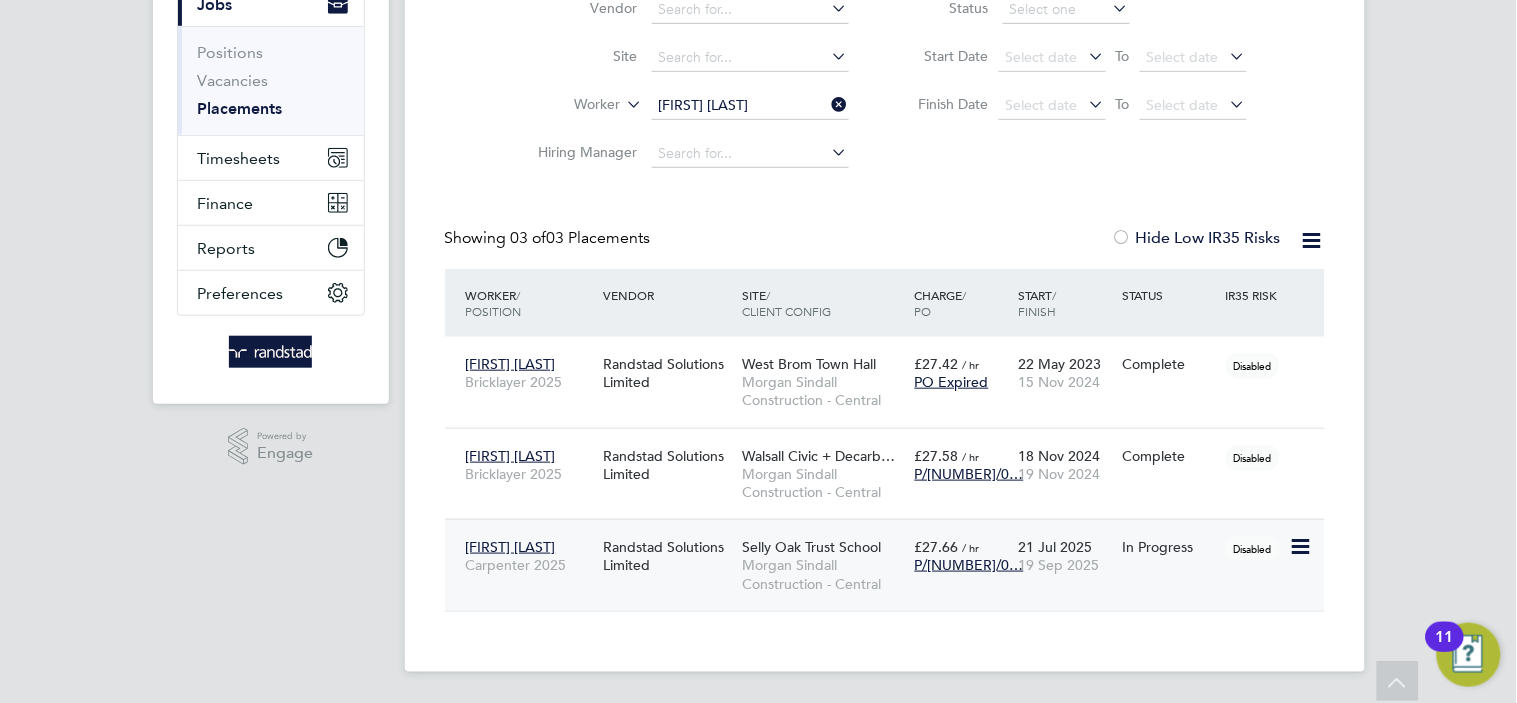 click on "Randstad Solutions Limited" 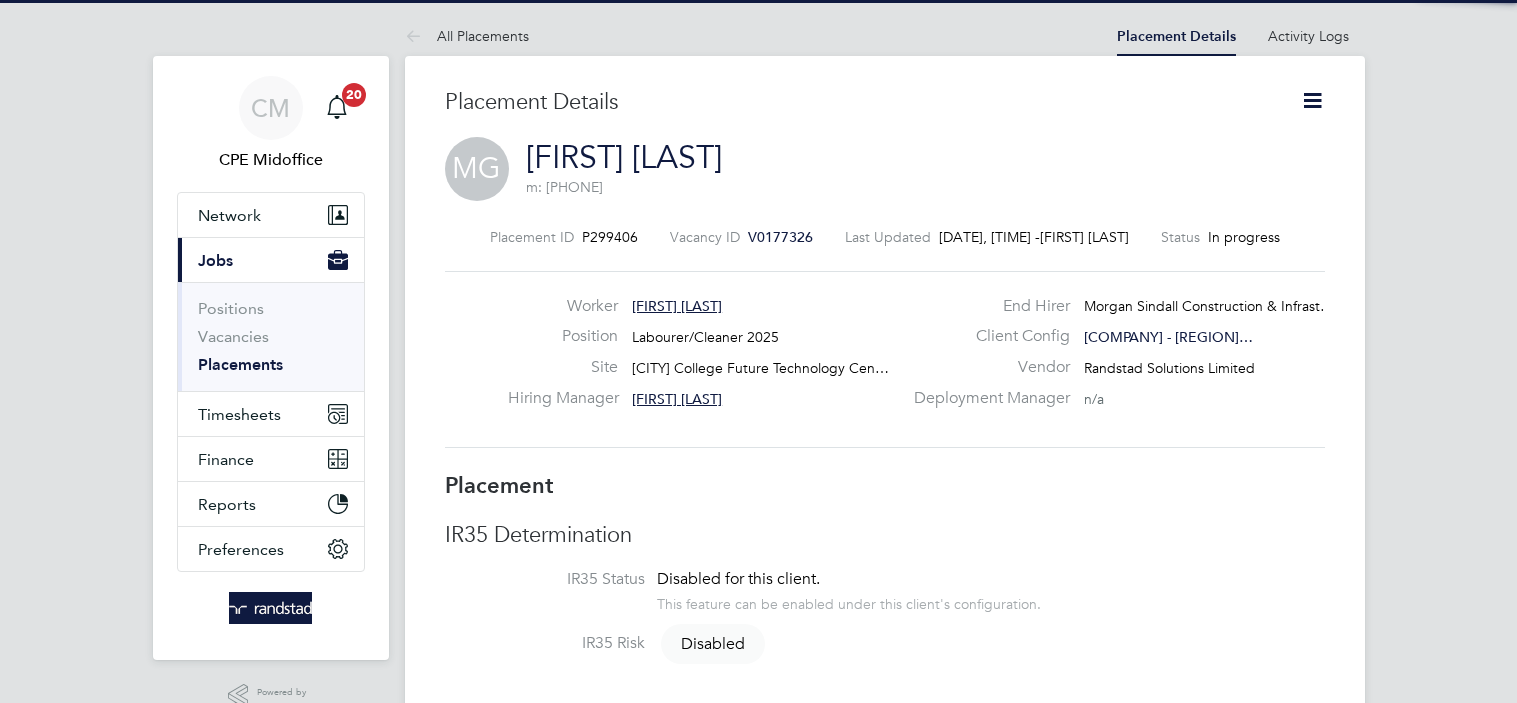 scroll, scrollTop: 0, scrollLeft: 0, axis: both 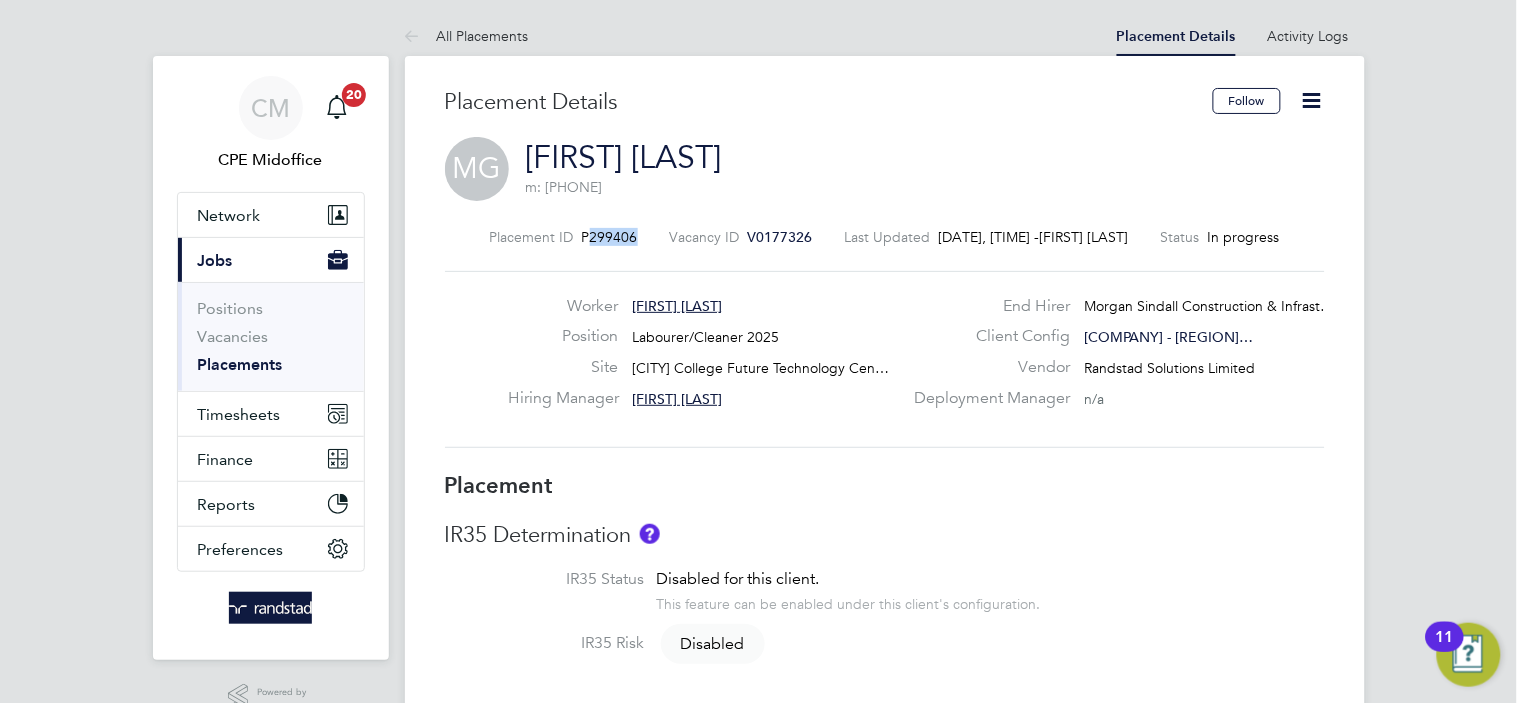 drag, startPoint x: 638, startPoint y: 238, endPoint x: 583, endPoint y: 238, distance: 55 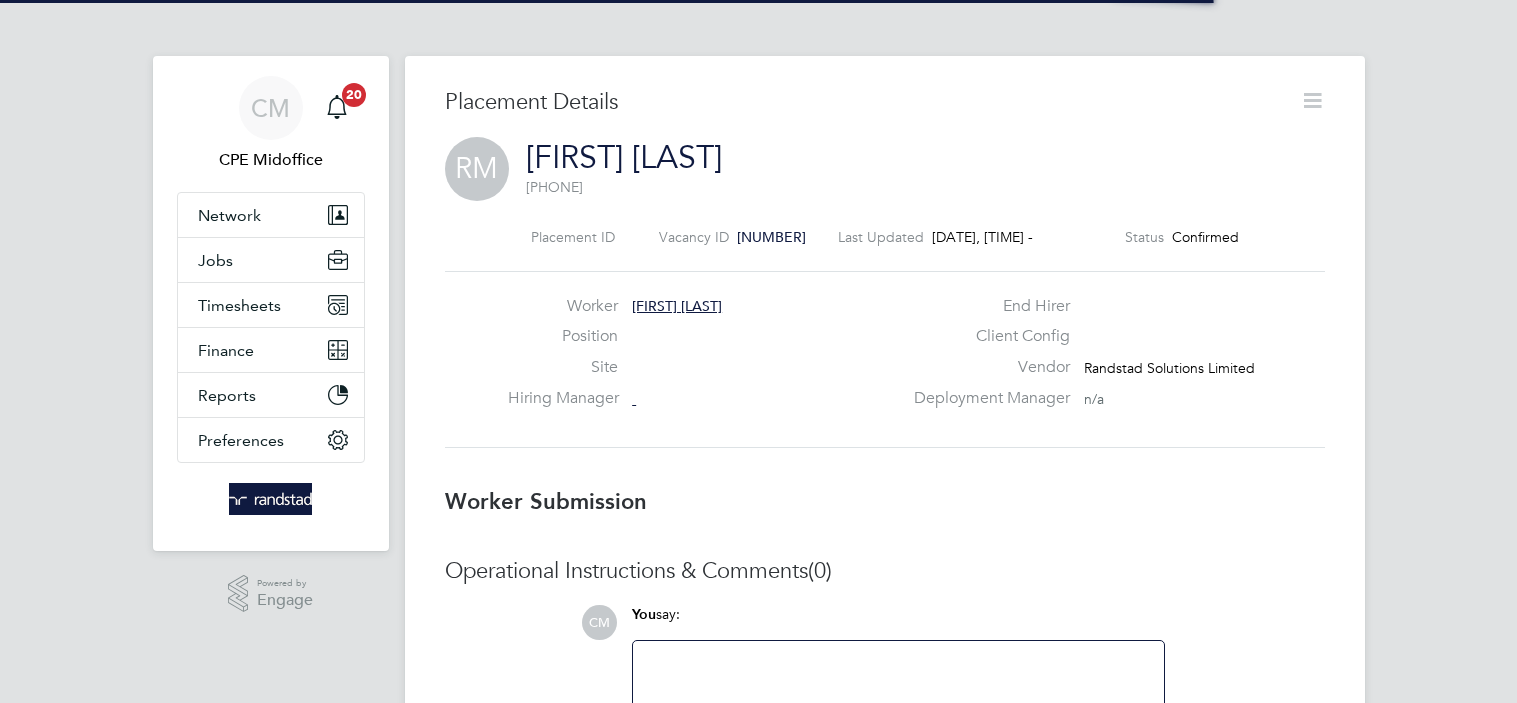 scroll, scrollTop: 0, scrollLeft: 0, axis: both 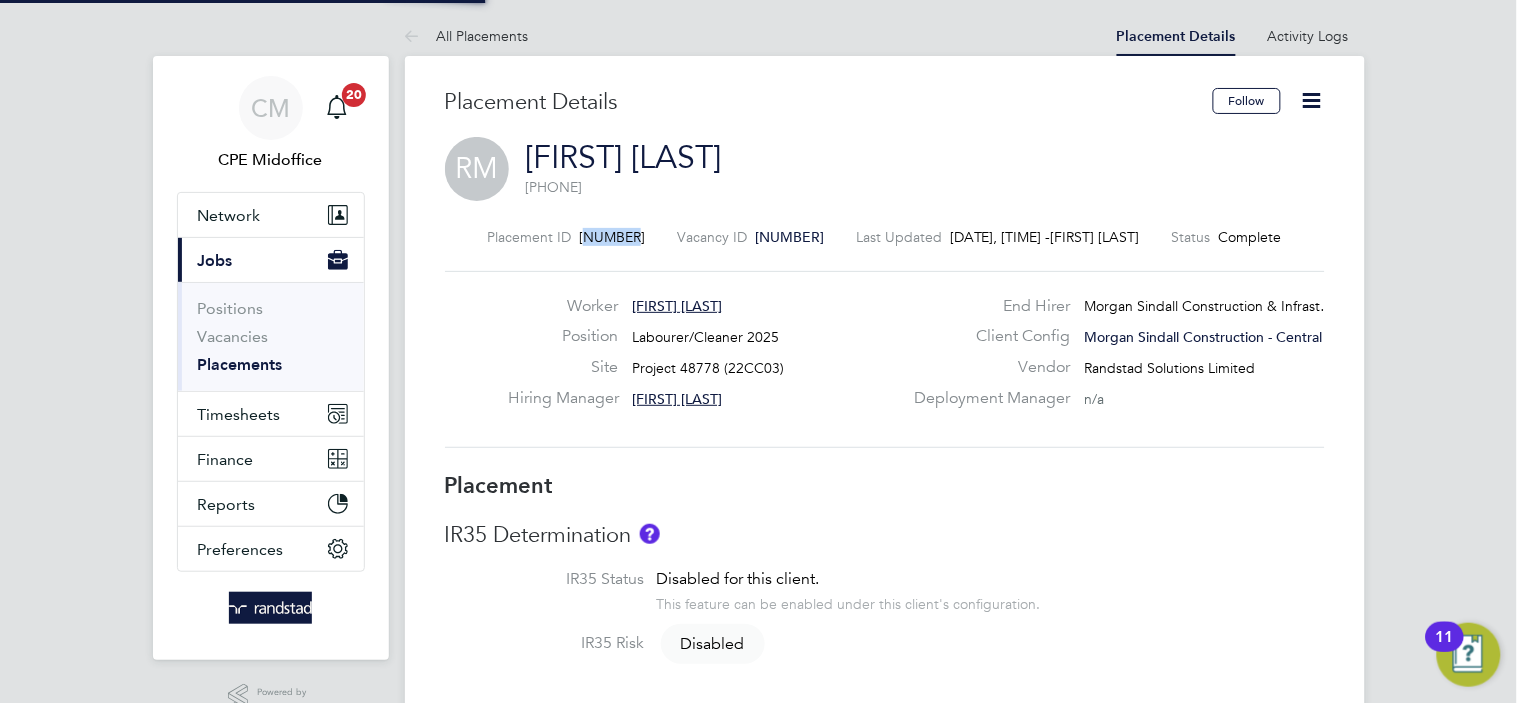 drag, startPoint x: 636, startPoint y: 227, endPoint x: 586, endPoint y: 228, distance: 50.01 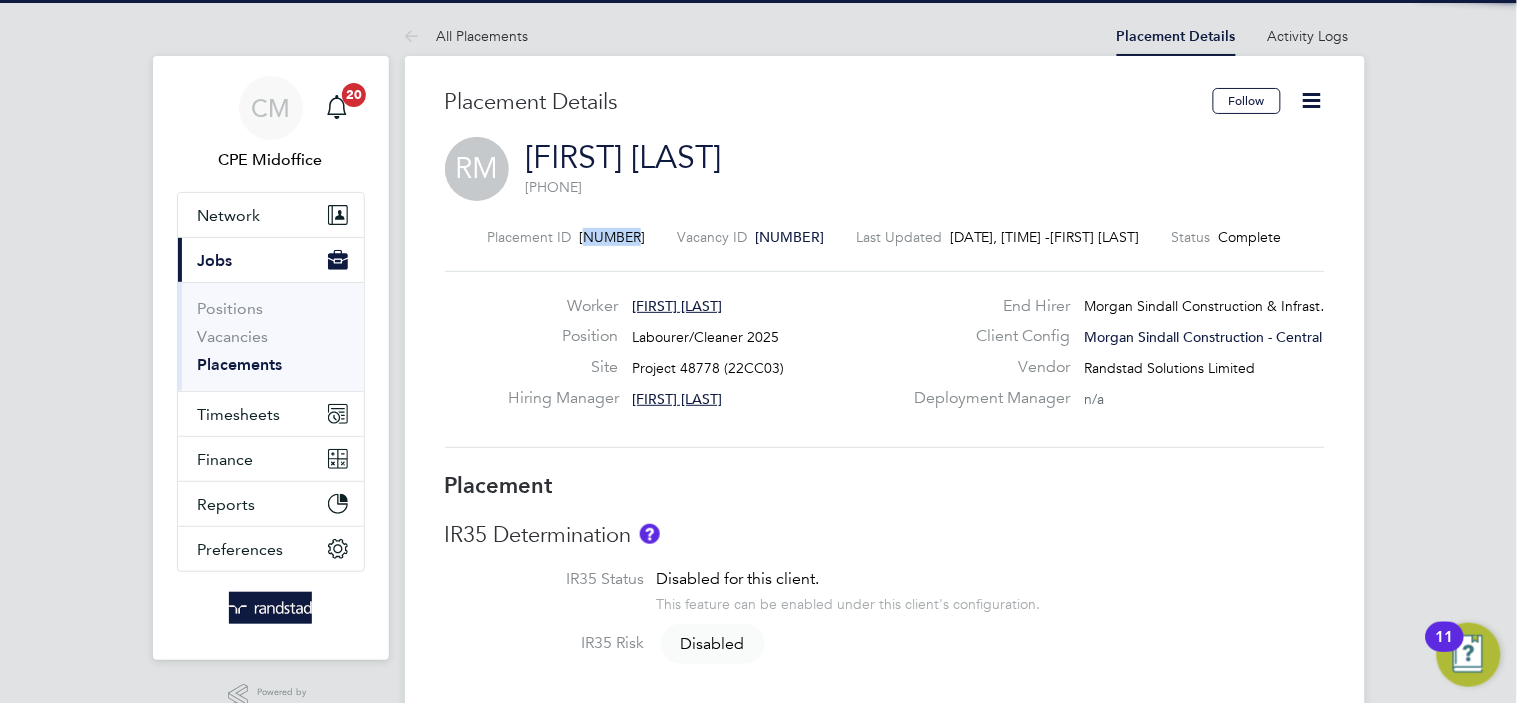copy on "298982" 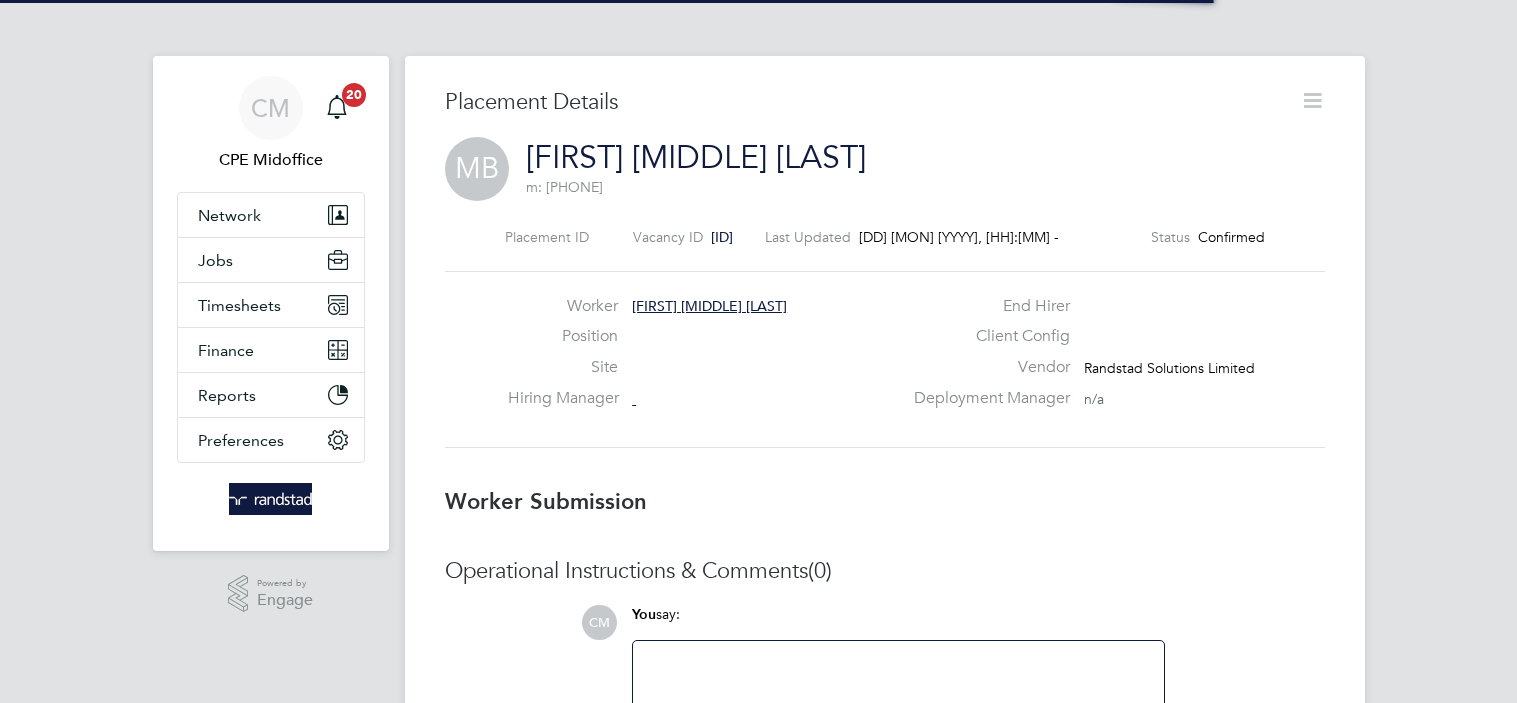 scroll, scrollTop: 0, scrollLeft: 0, axis: both 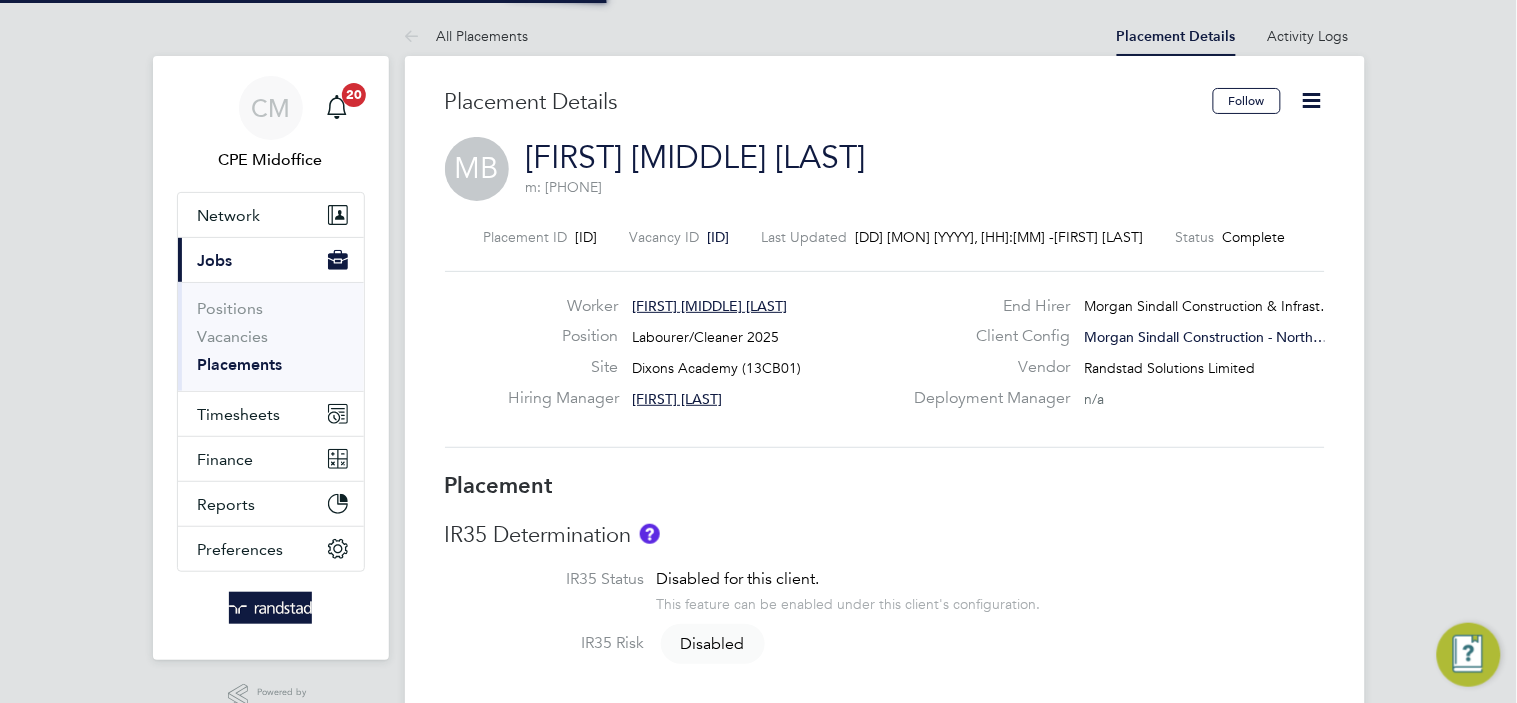 drag, startPoint x: 633, startPoint y: 237, endPoint x: 576, endPoint y: 234, distance: 57.07889 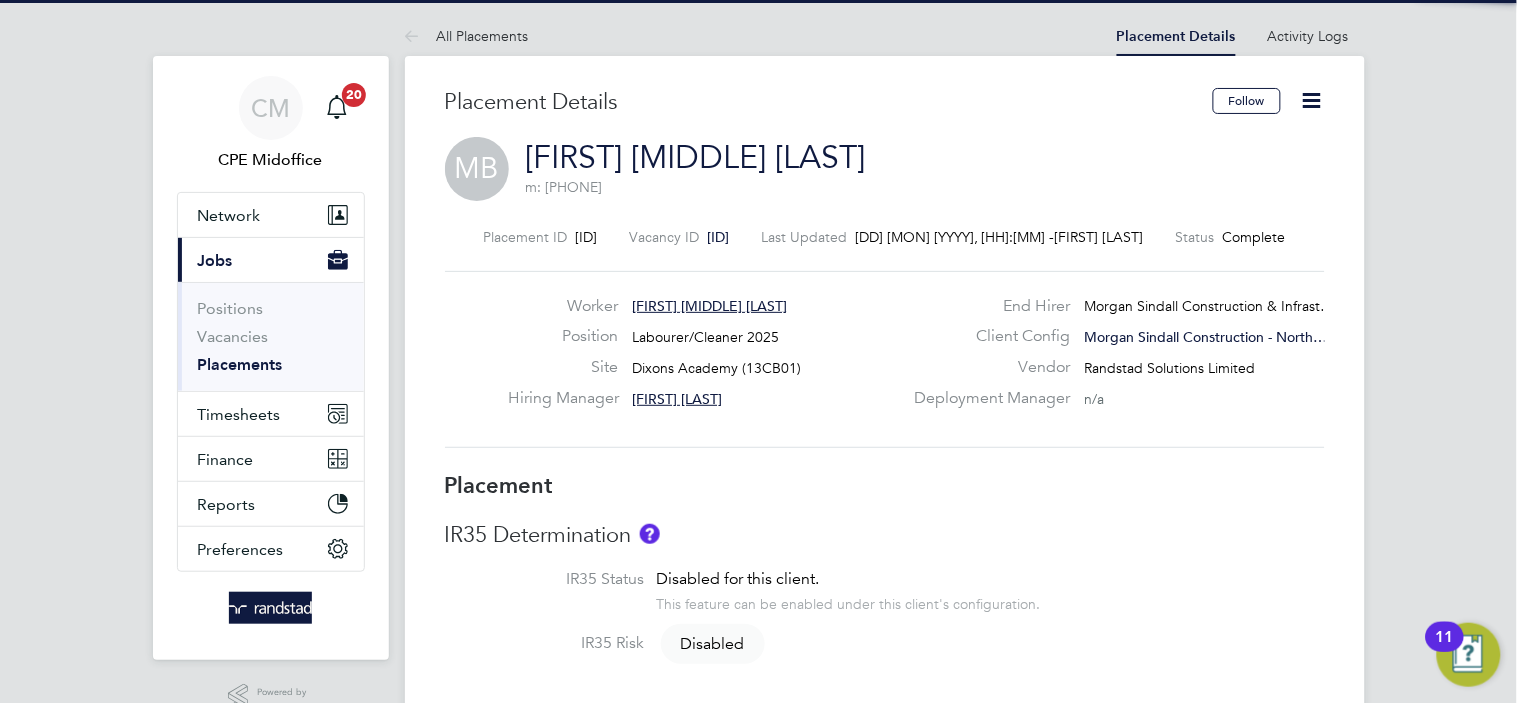 copy on "299018" 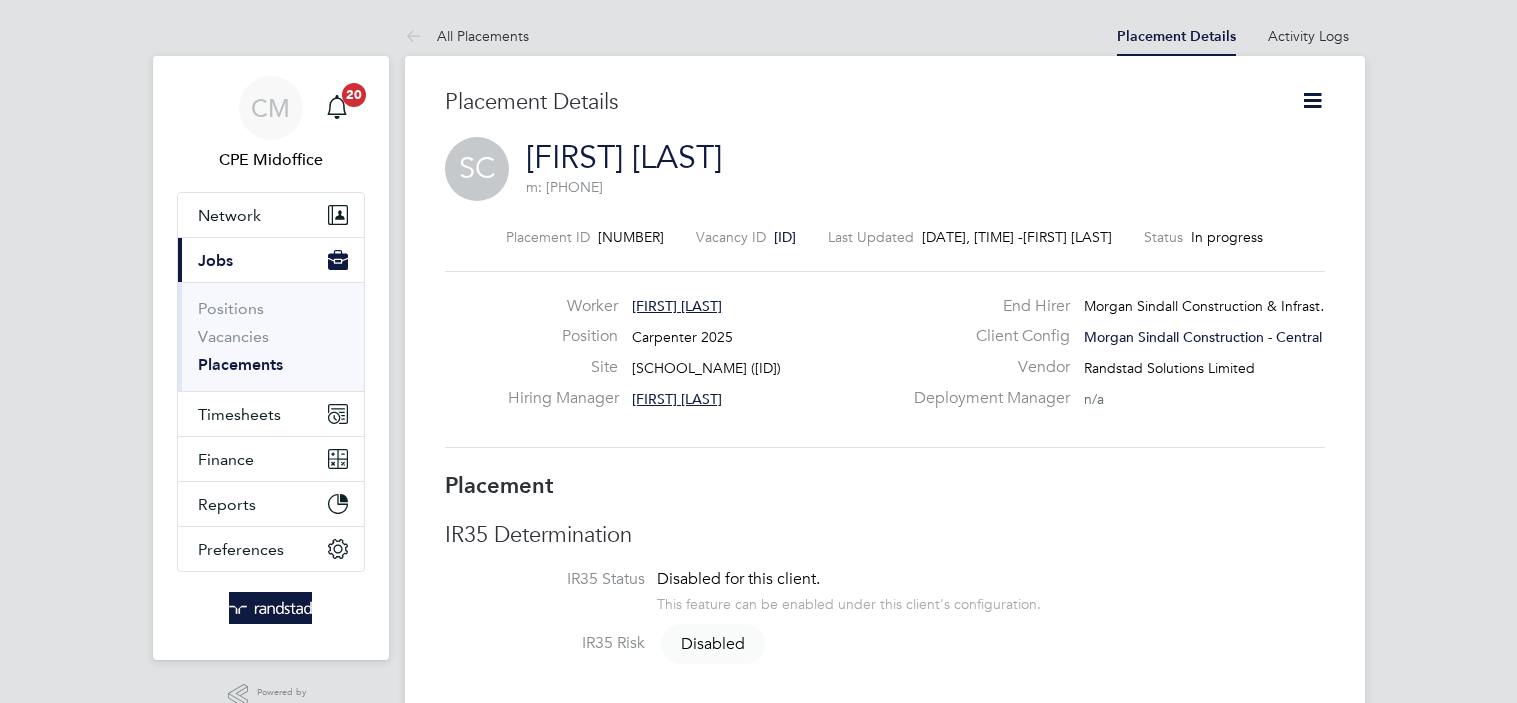 scroll, scrollTop: 0, scrollLeft: 0, axis: both 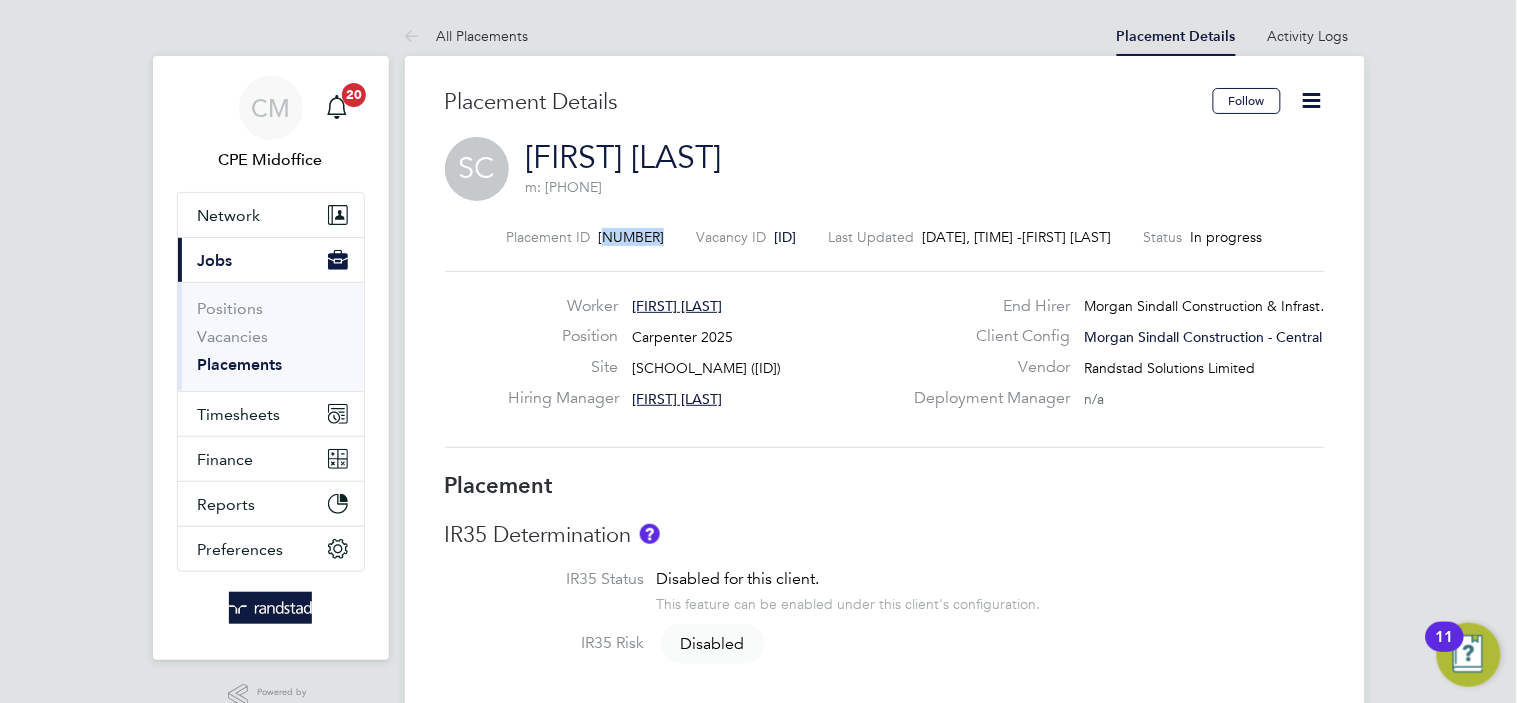 drag, startPoint x: 655, startPoint y: 240, endPoint x: 586, endPoint y: 237, distance: 69.065186 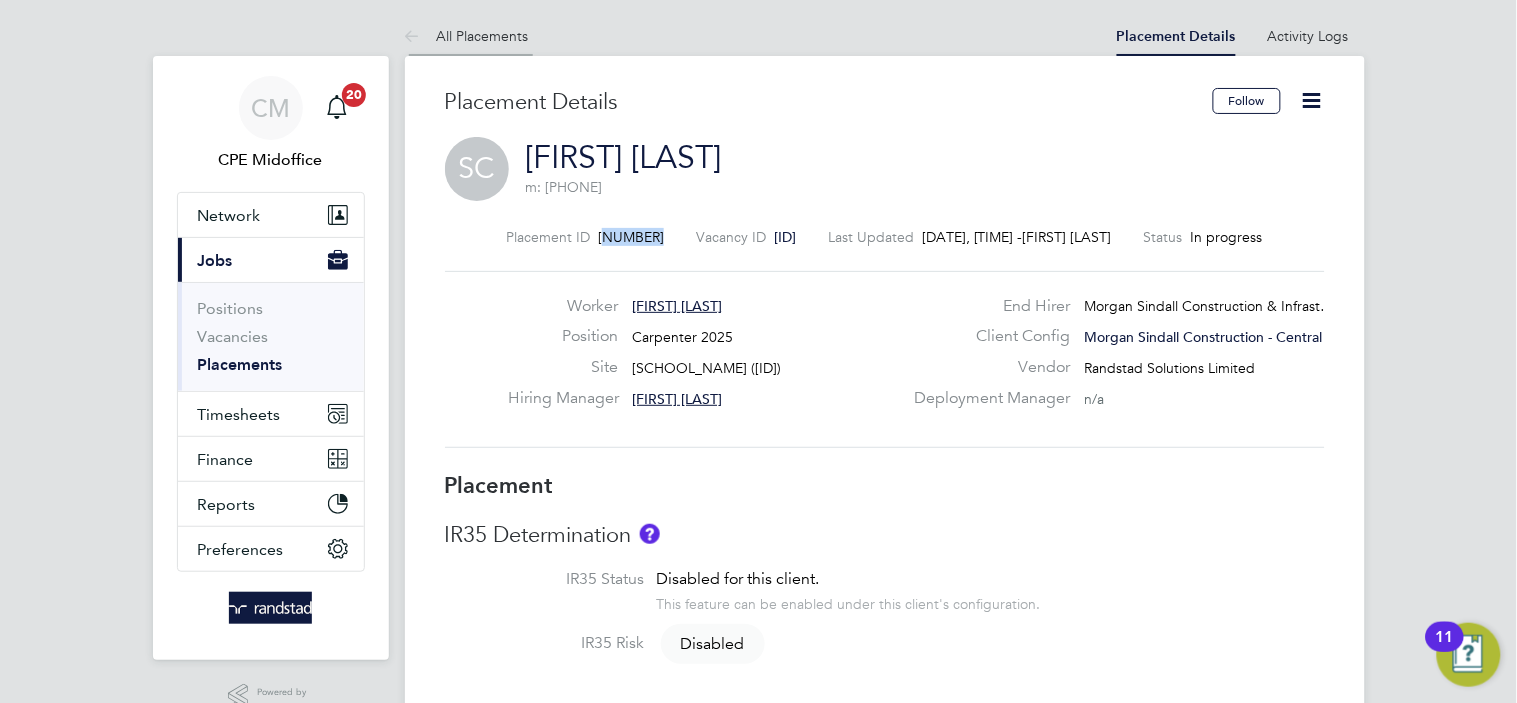 copy on "[NUMBER] Vacancy ID" 